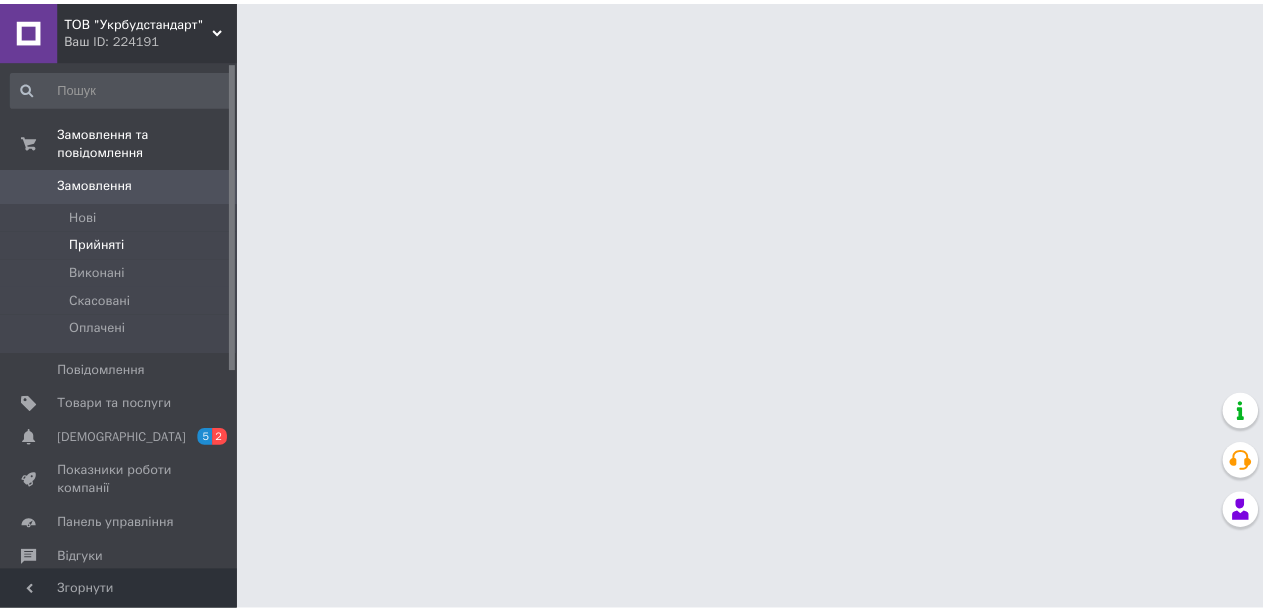 scroll, scrollTop: 0, scrollLeft: 0, axis: both 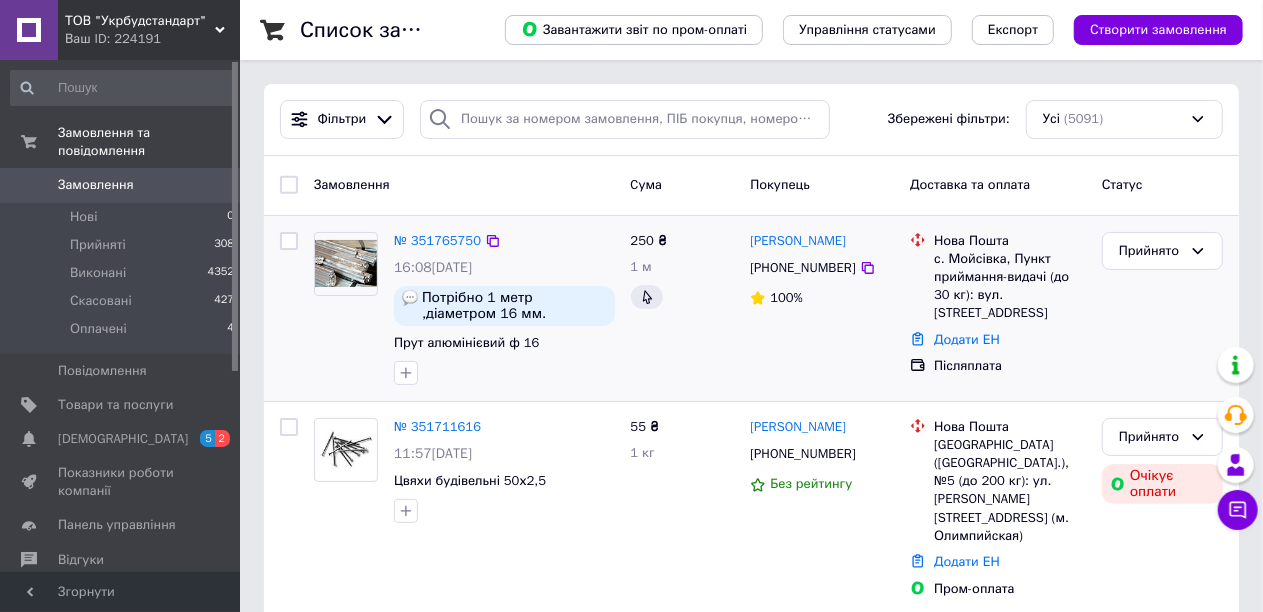 click on "№ 351765750 16:08[DATE] Потрібно 1 метр ,діаметром 16 мм. Прут алюмінієвий ф 16" at bounding box center (504, 308) 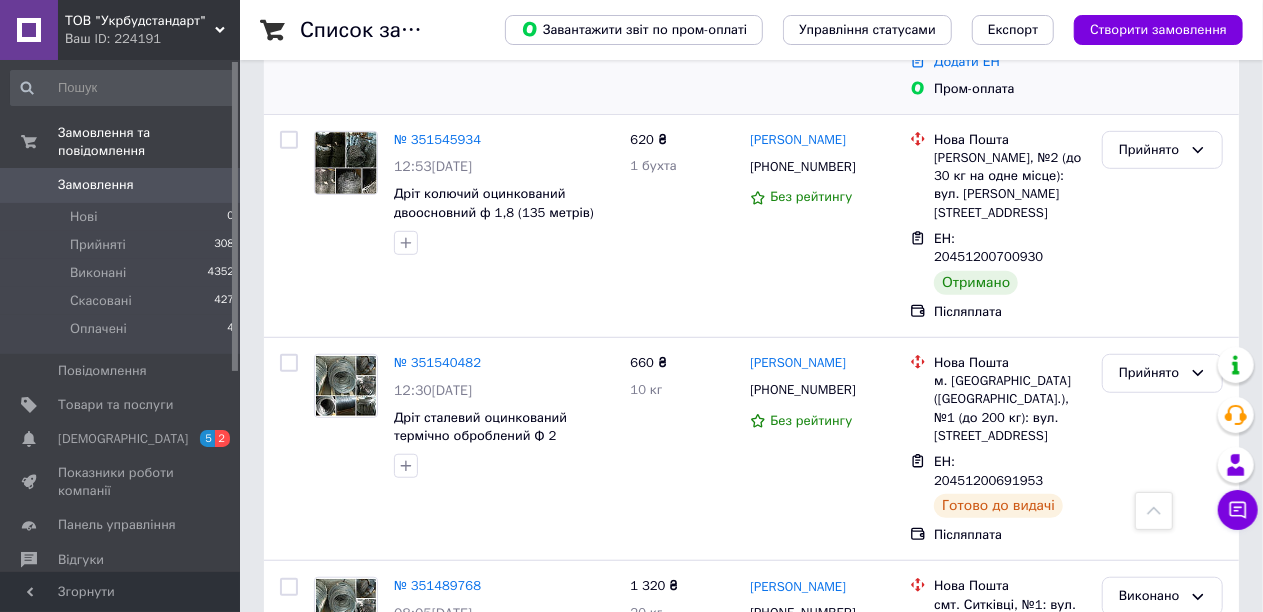 scroll, scrollTop: 0, scrollLeft: 0, axis: both 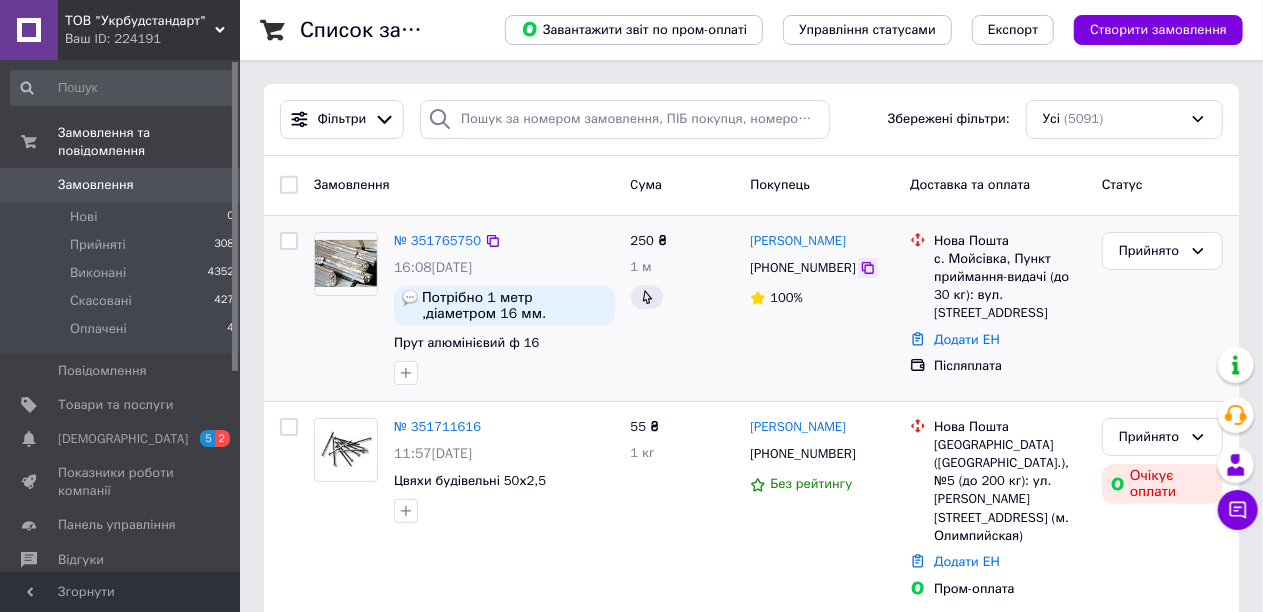 click 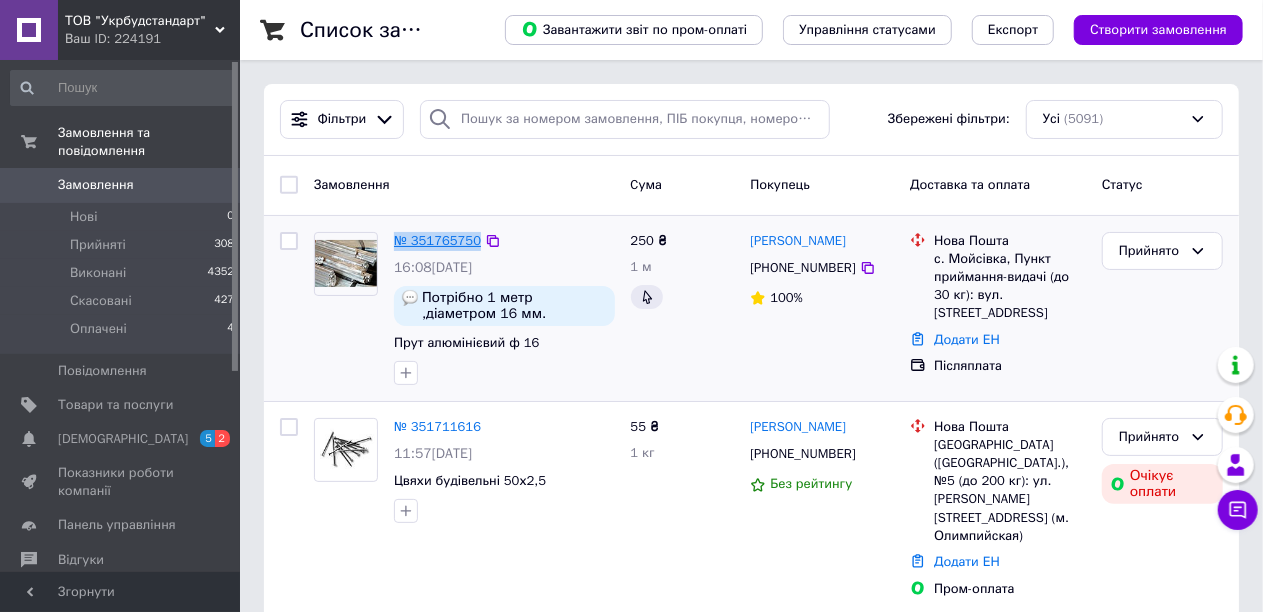 drag, startPoint x: 386, startPoint y: 236, endPoint x: 472, endPoint y: 242, distance: 86.209045 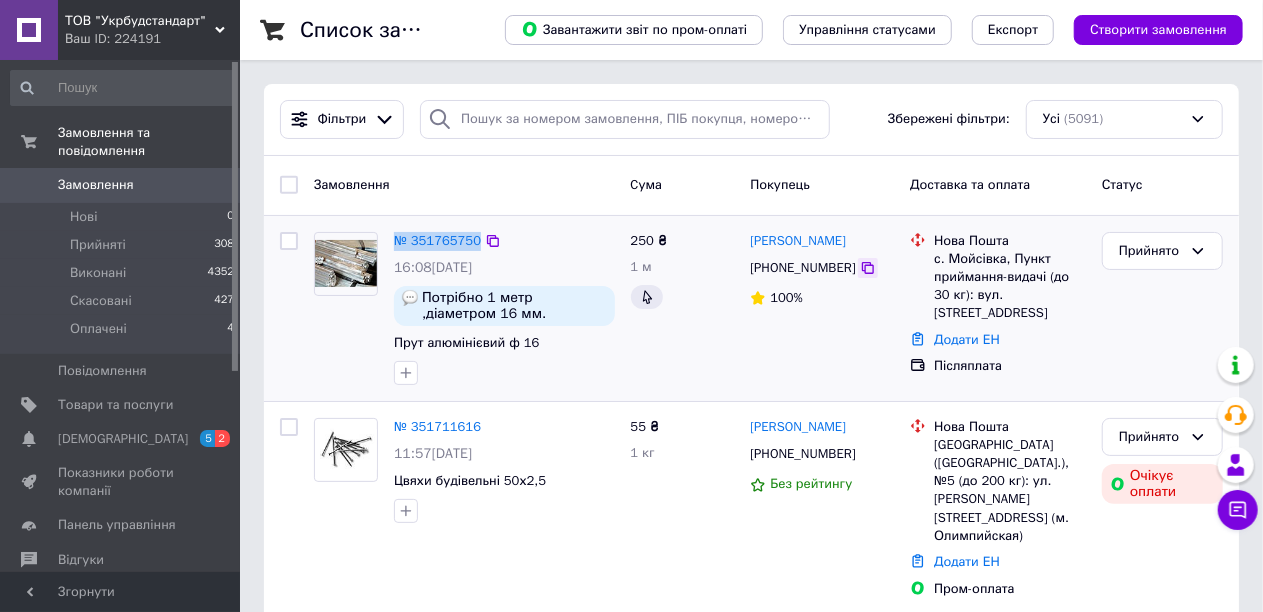 click 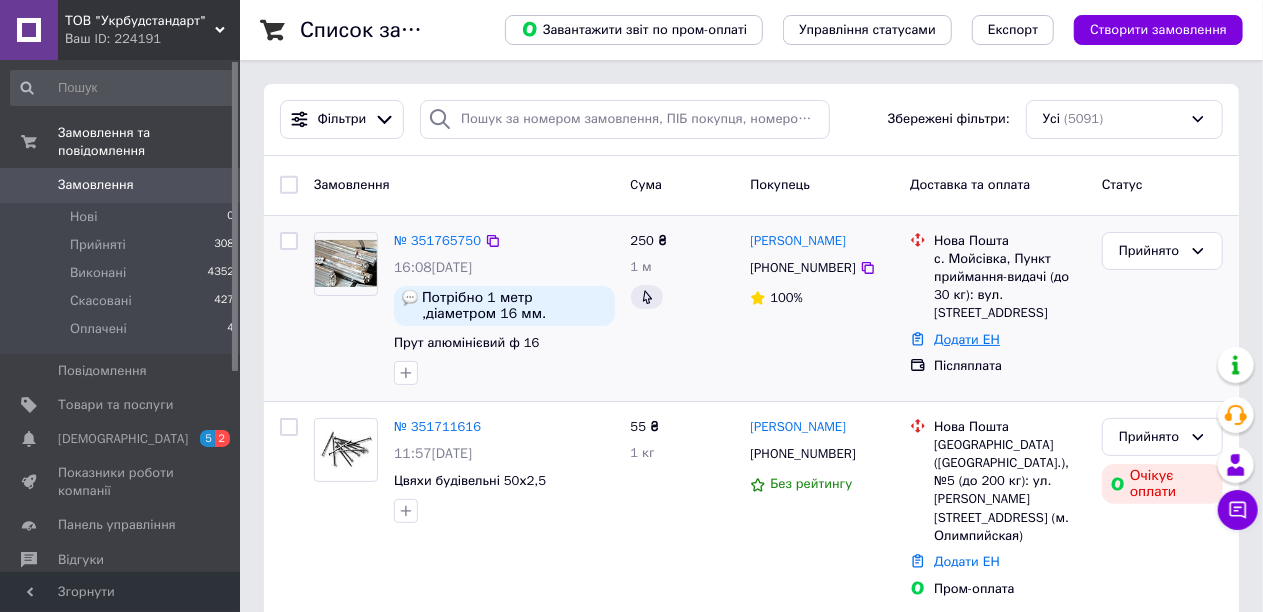 click on "Додати ЕН" at bounding box center [967, 339] 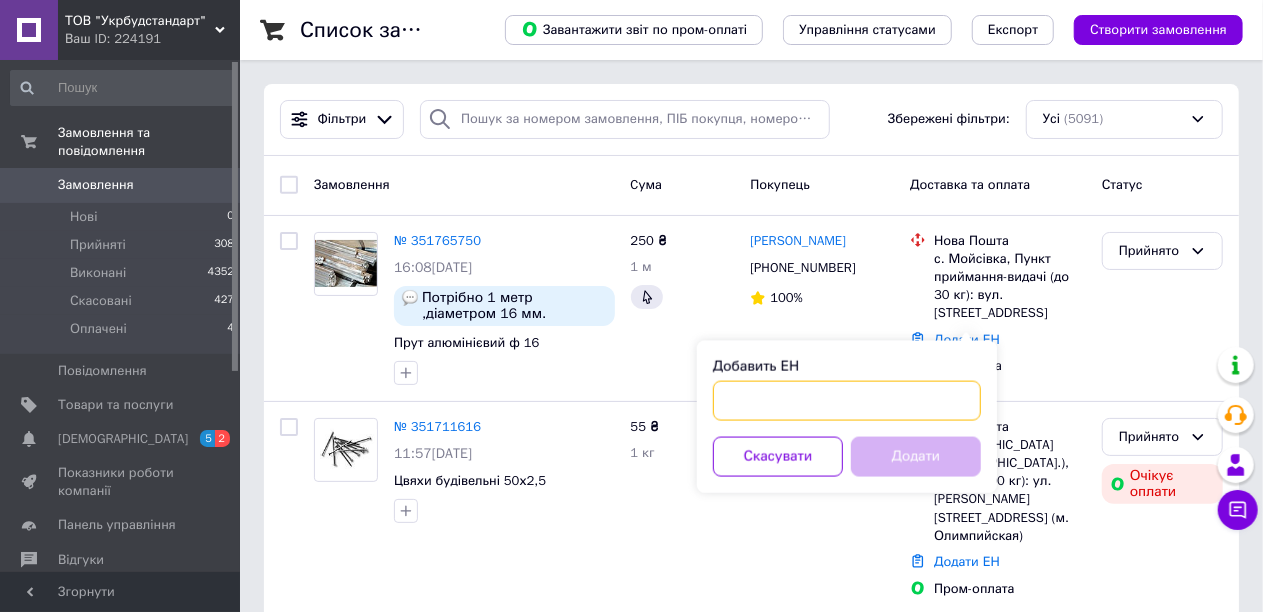 click on "Добавить ЕН" at bounding box center [847, 401] 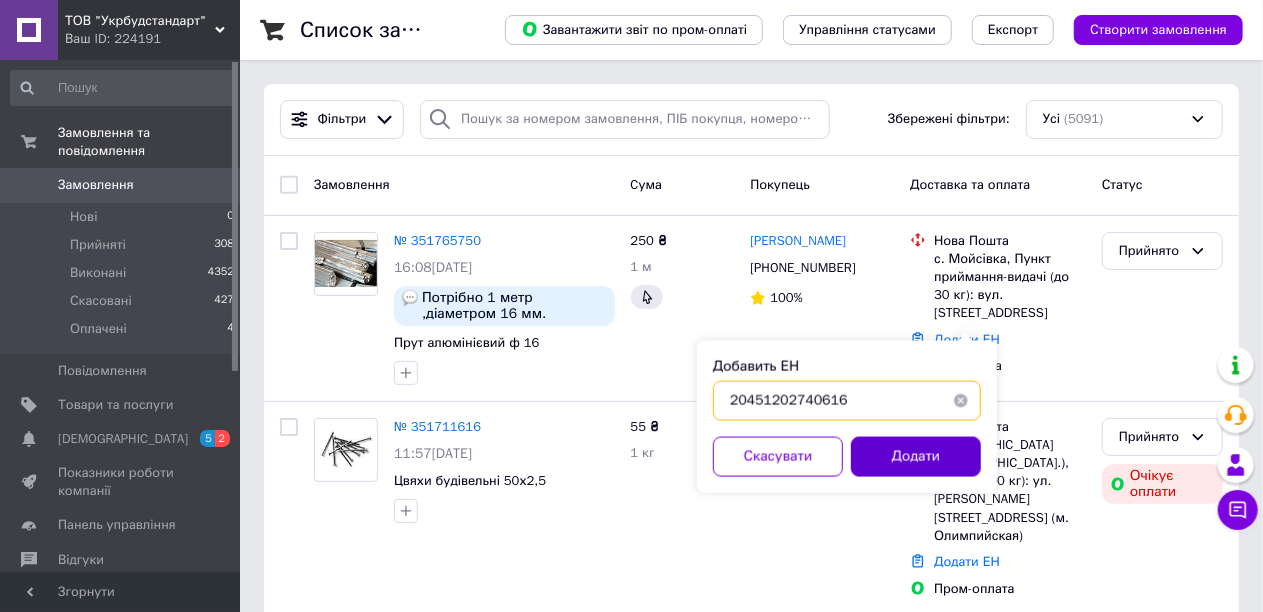 type on "20451202740616" 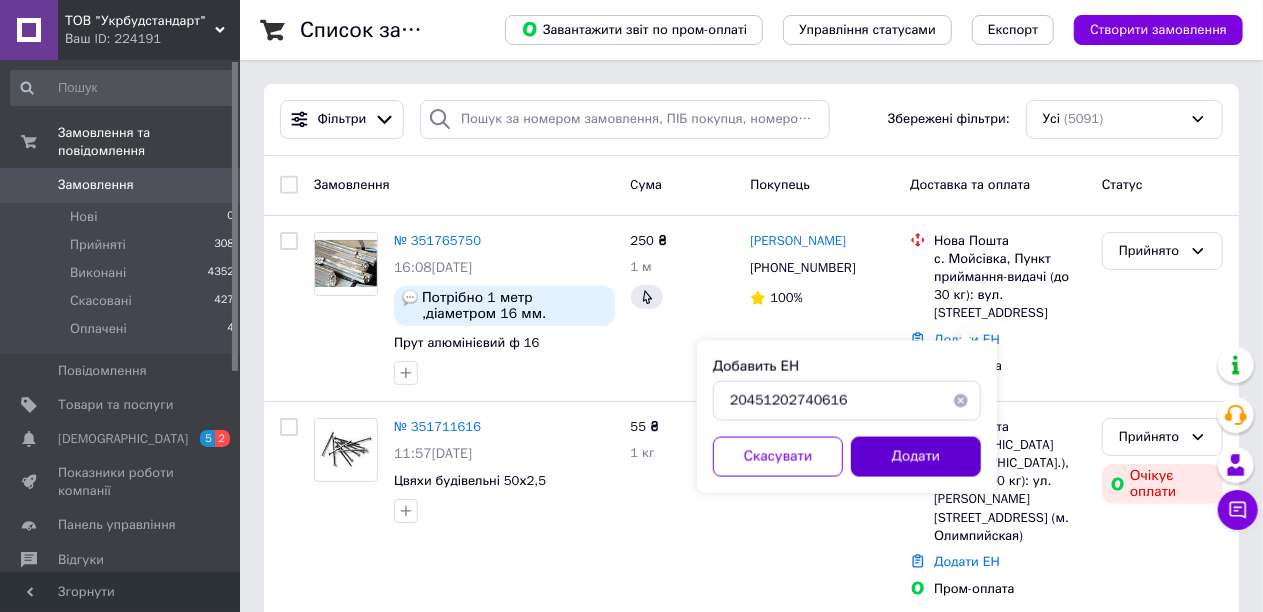 click on "Додати" at bounding box center (916, 457) 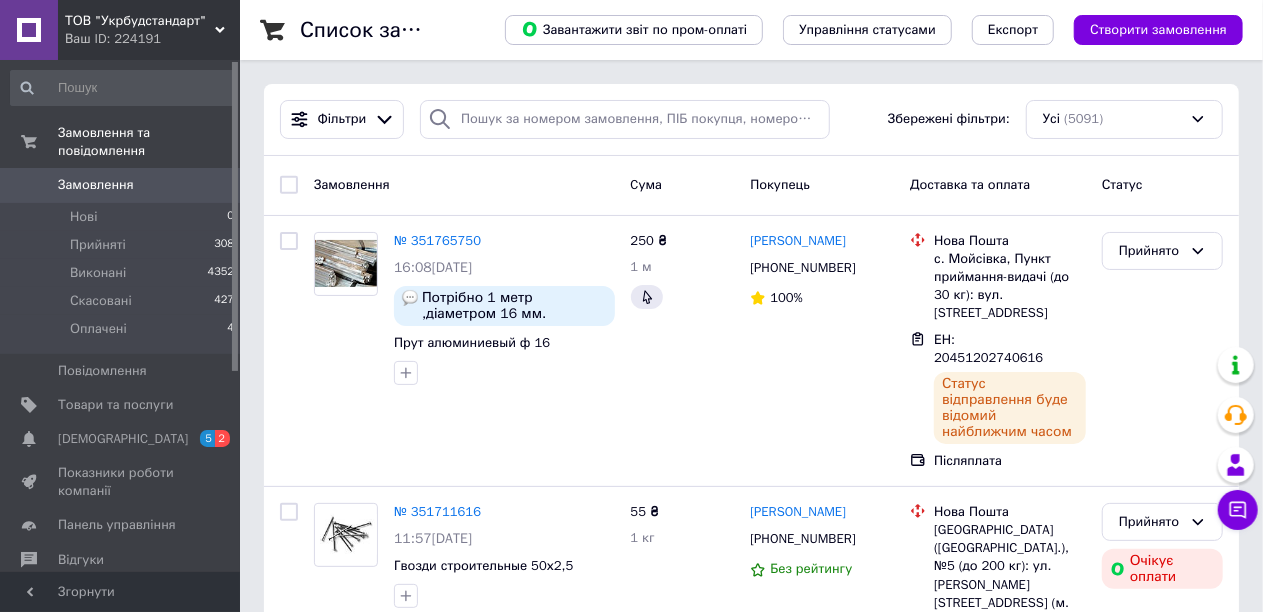 click on "Ваш ID: 224191" at bounding box center (152, 39) 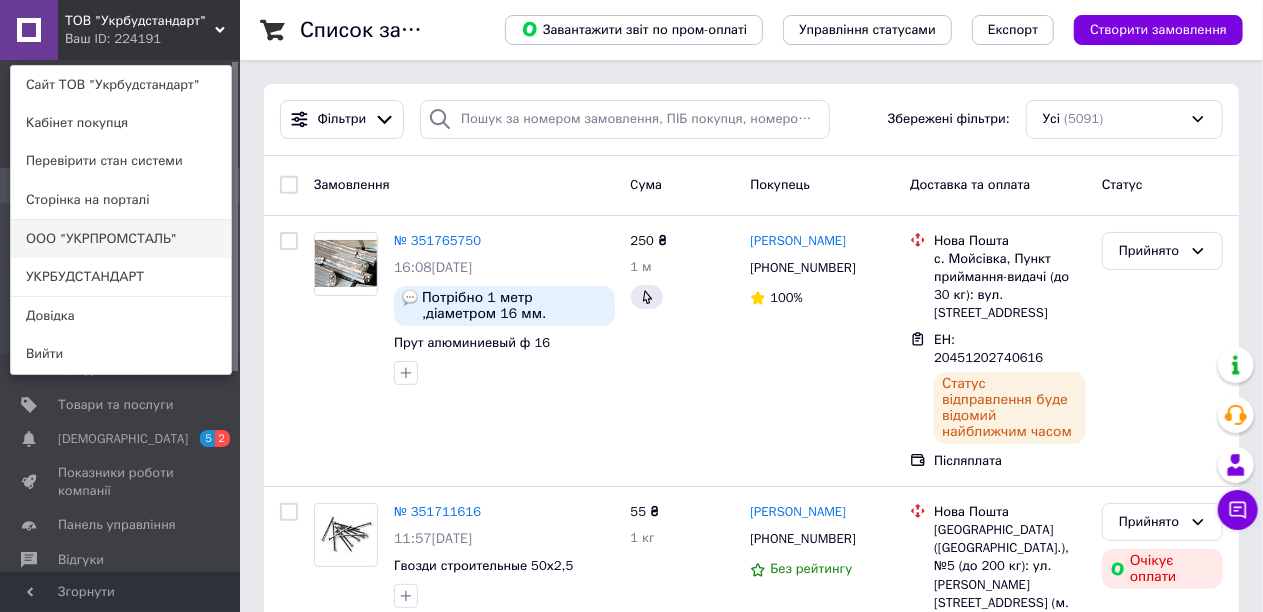click on "ООО "УКРПРОМСТАЛЬ"" at bounding box center [121, 239] 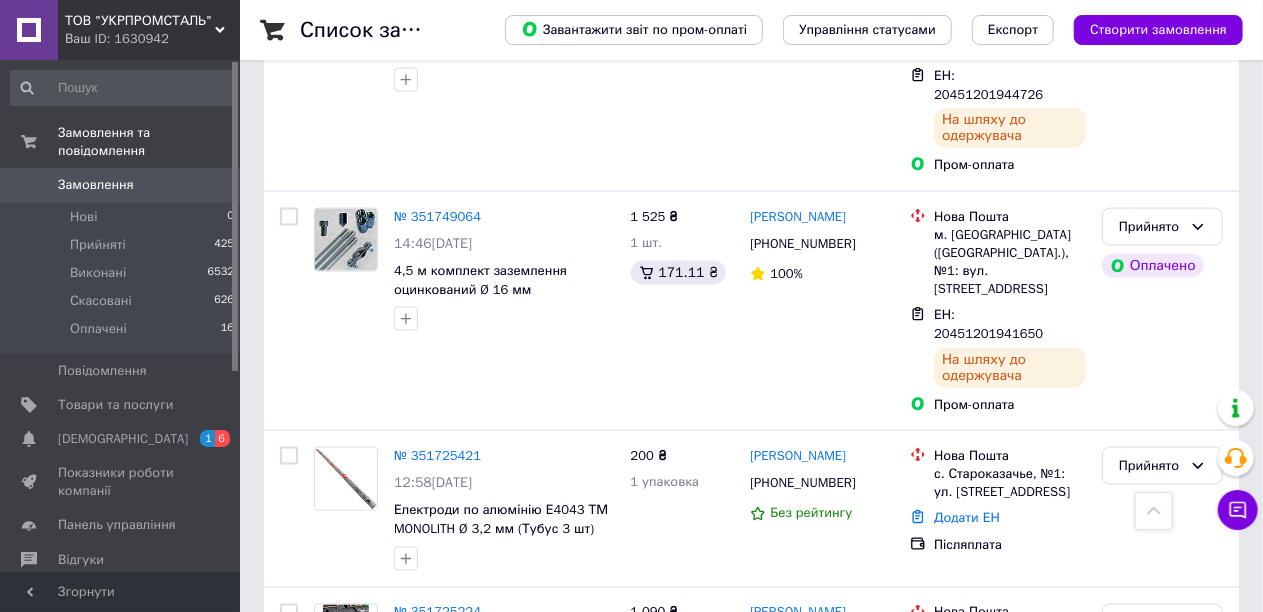 scroll, scrollTop: 1400, scrollLeft: 0, axis: vertical 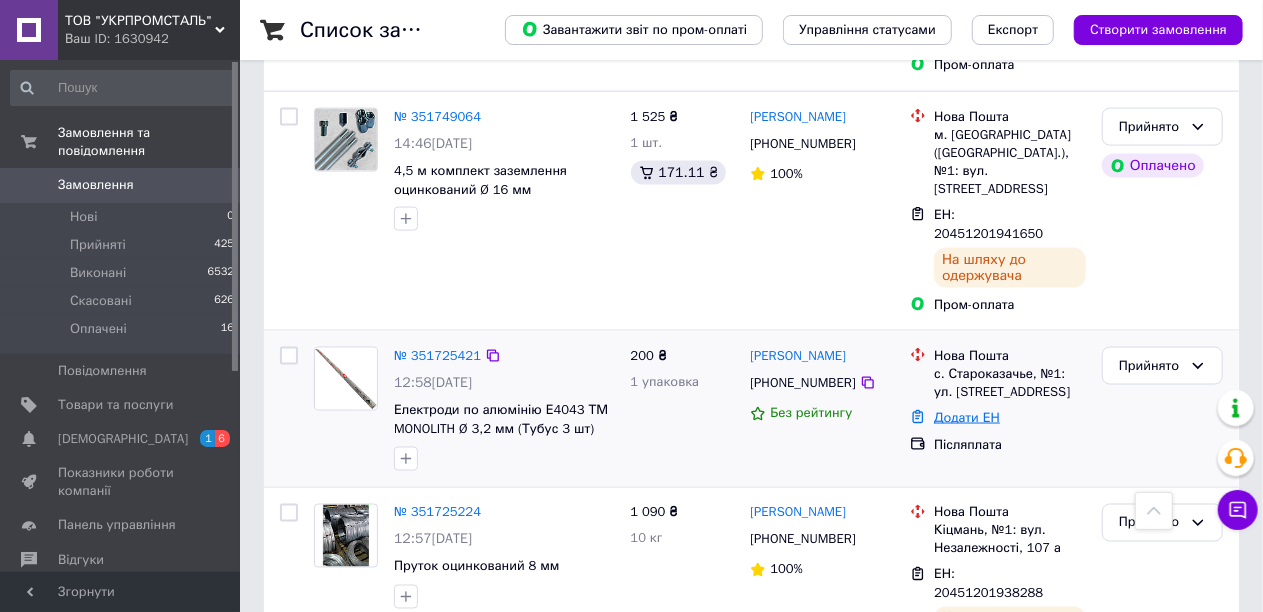 click on "Додати ЕН" at bounding box center [967, 417] 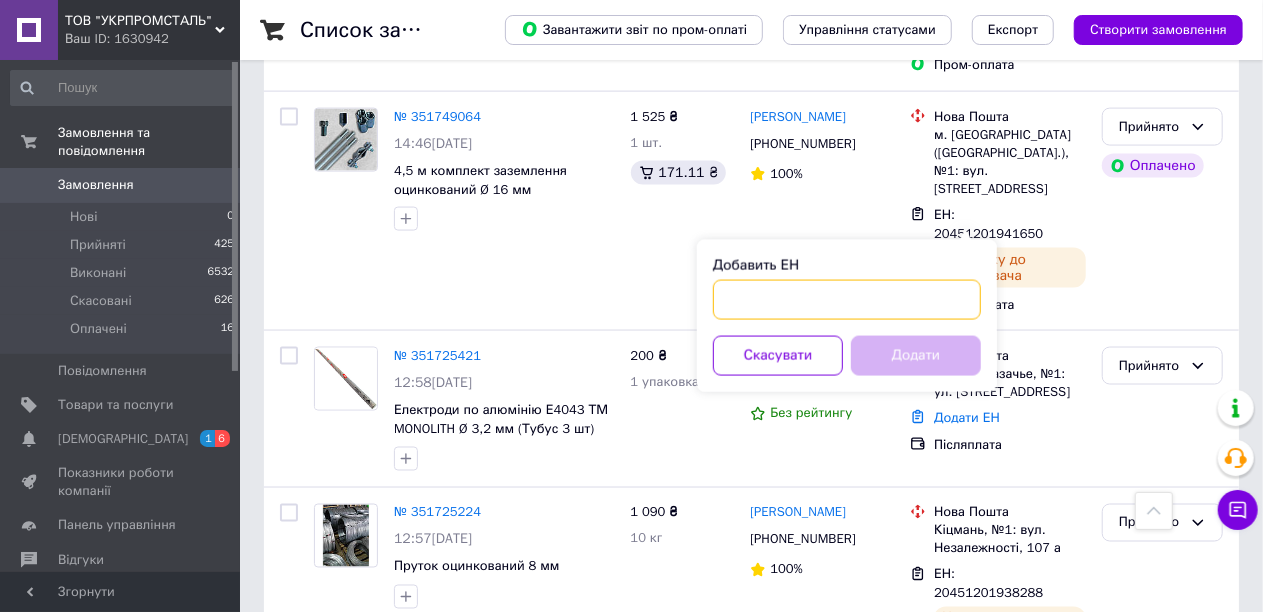 click on "Добавить ЕН" at bounding box center [847, 300] 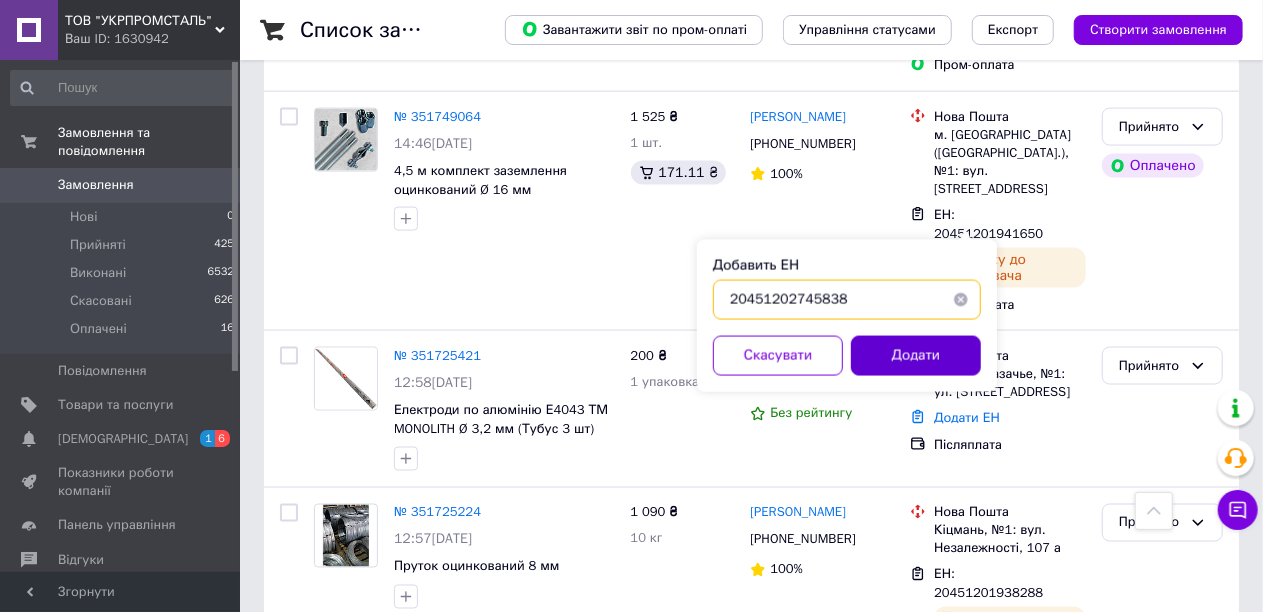 type on "20451202745838" 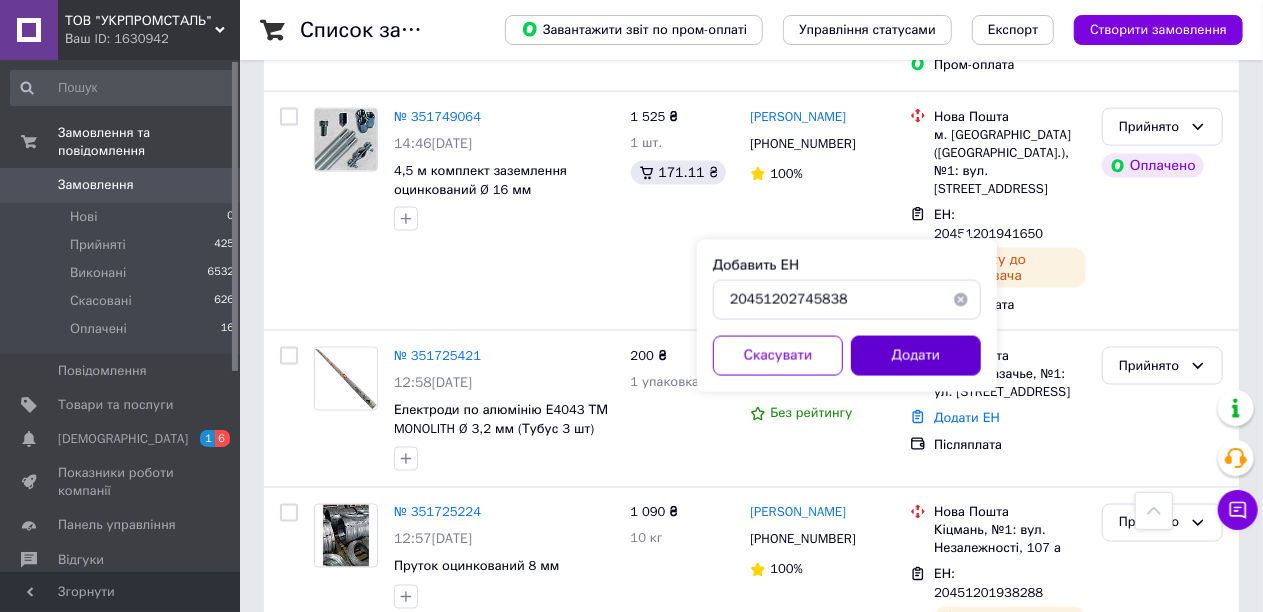 click on "Додати" at bounding box center [916, 356] 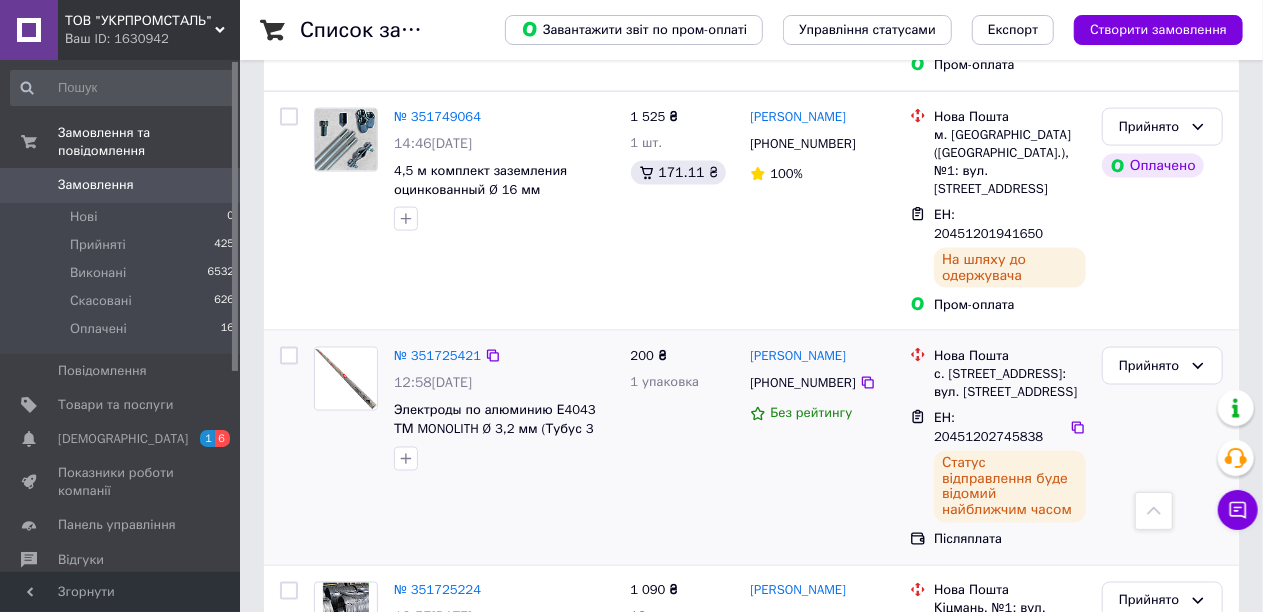 click on "200 ₴ 1 упаковка" at bounding box center [683, 448] 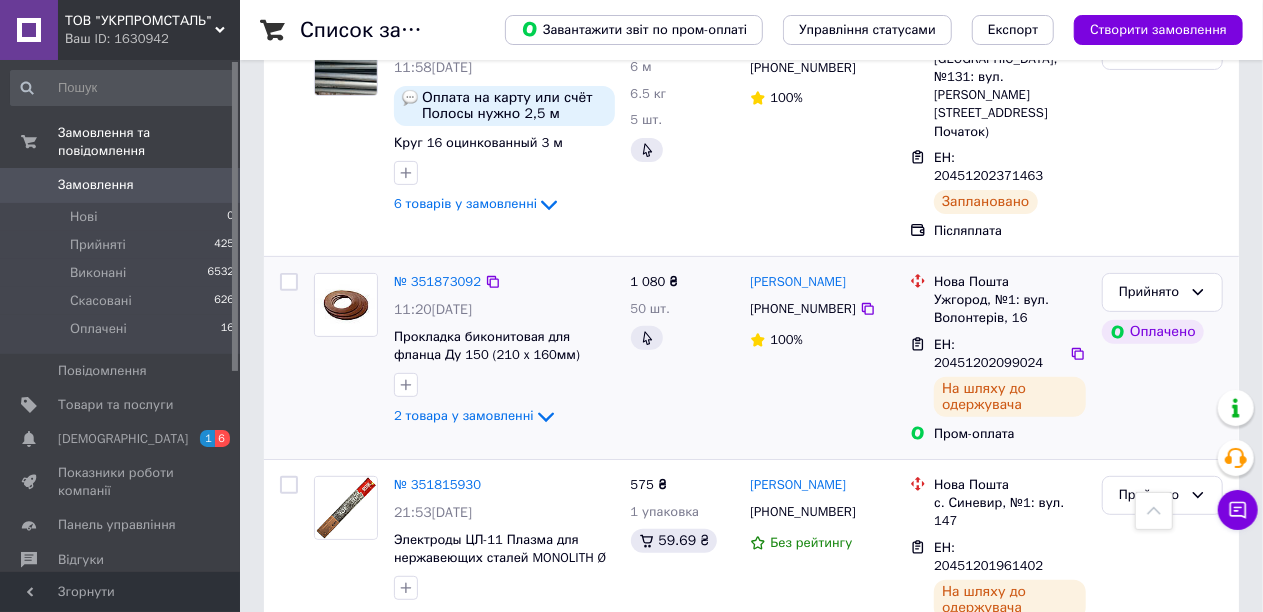 scroll, scrollTop: 0, scrollLeft: 0, axis: both 